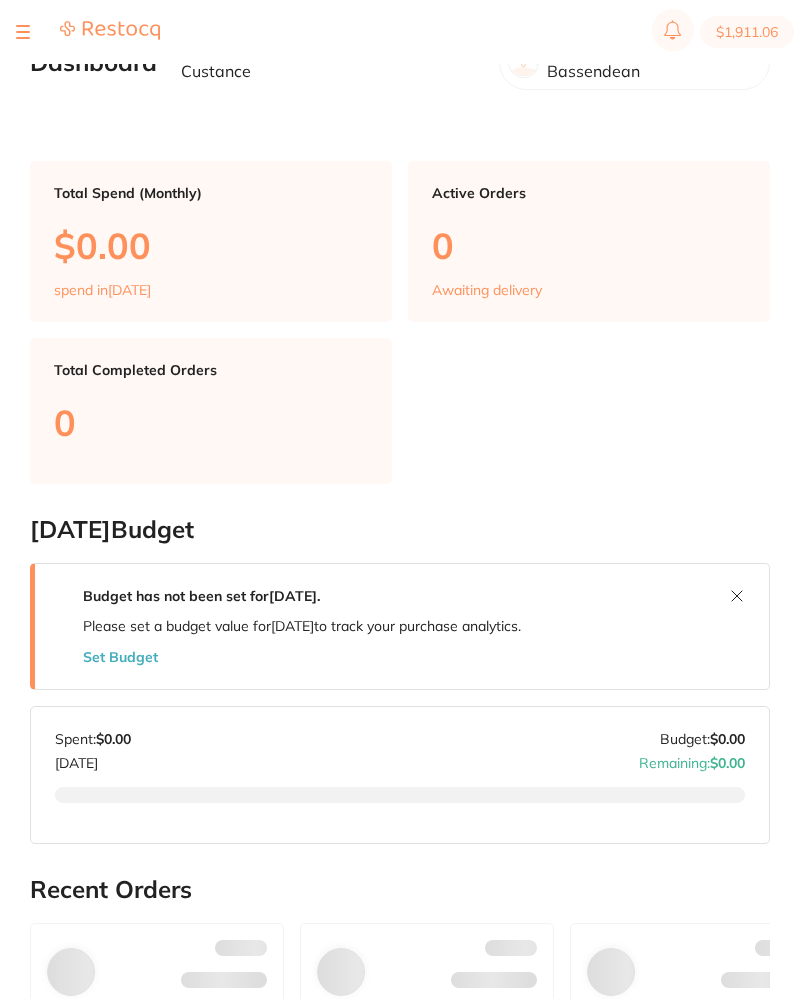 scroll, scrollTop: 0, scrollLeft: 0, axis: both 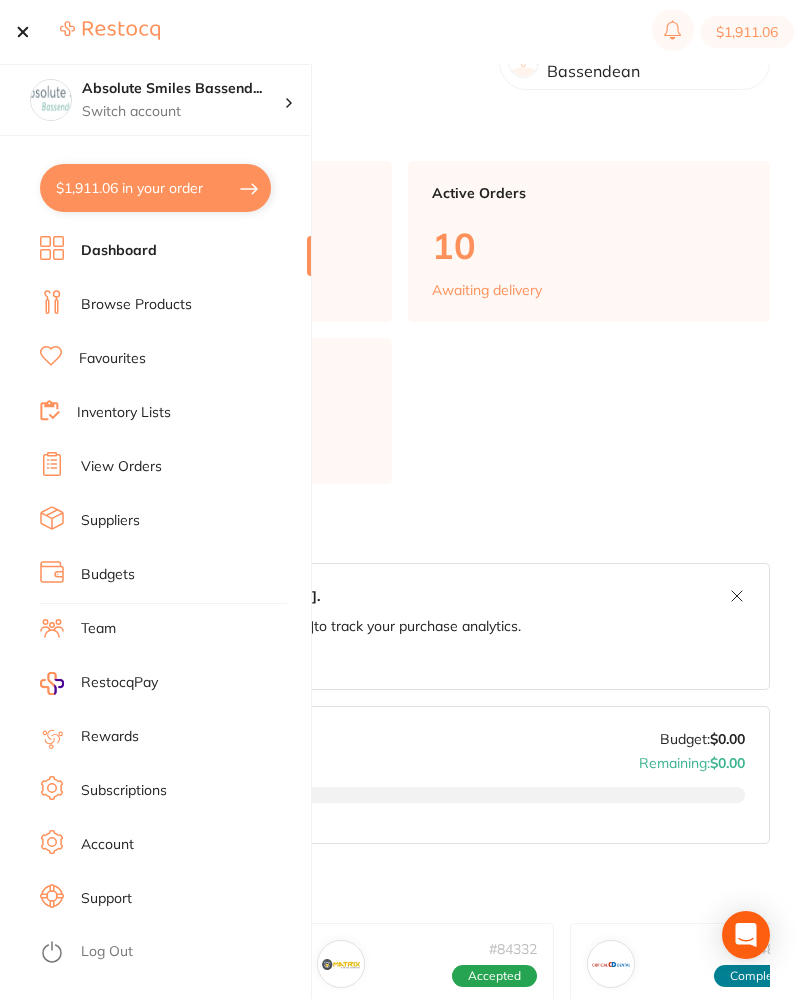 click on "Inventory Lists" at bounding box center [124, 413] 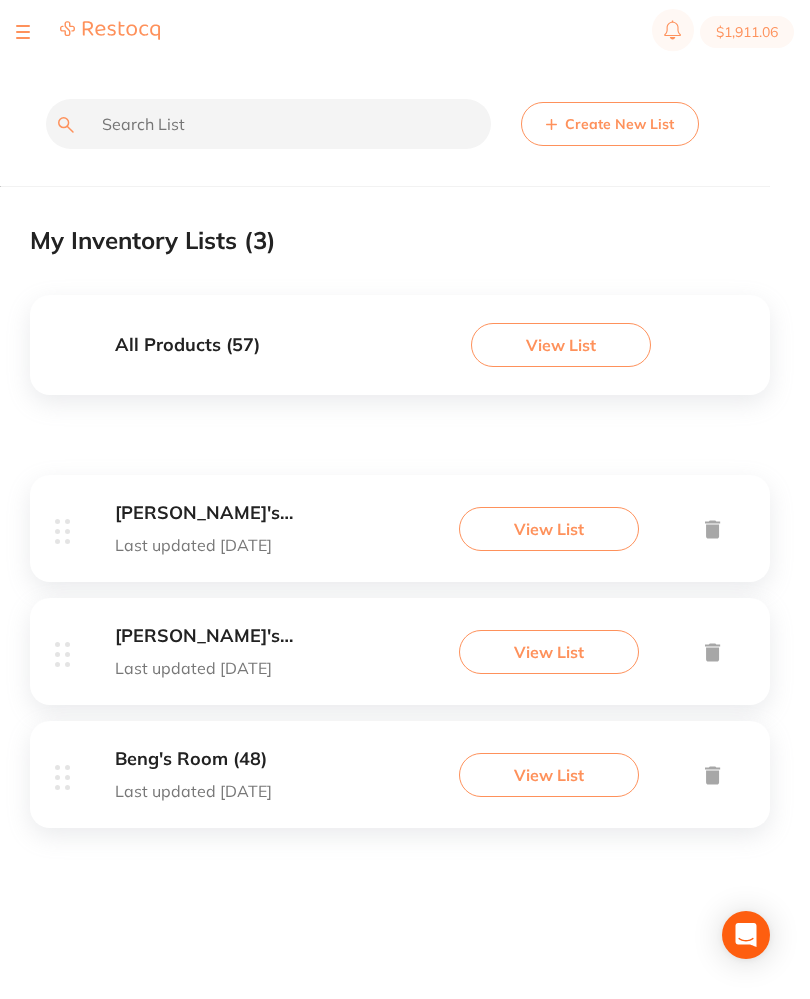 click at bounding box center [23, 32] 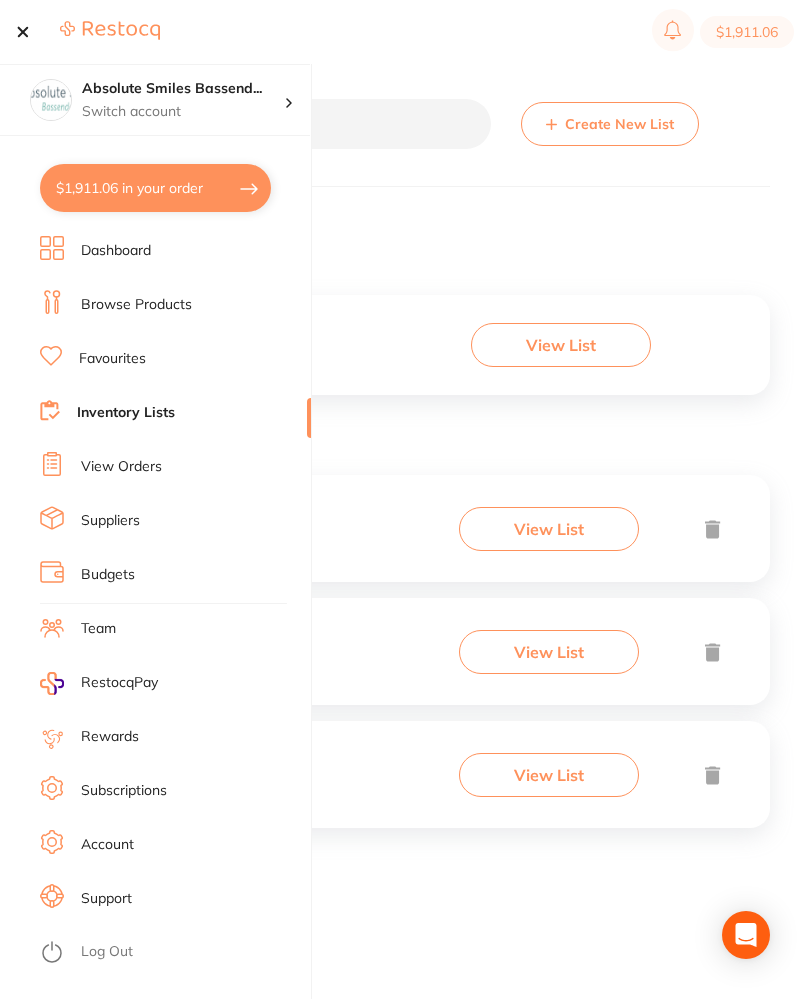 click on "View Orders" at bounding box center (121, 467) 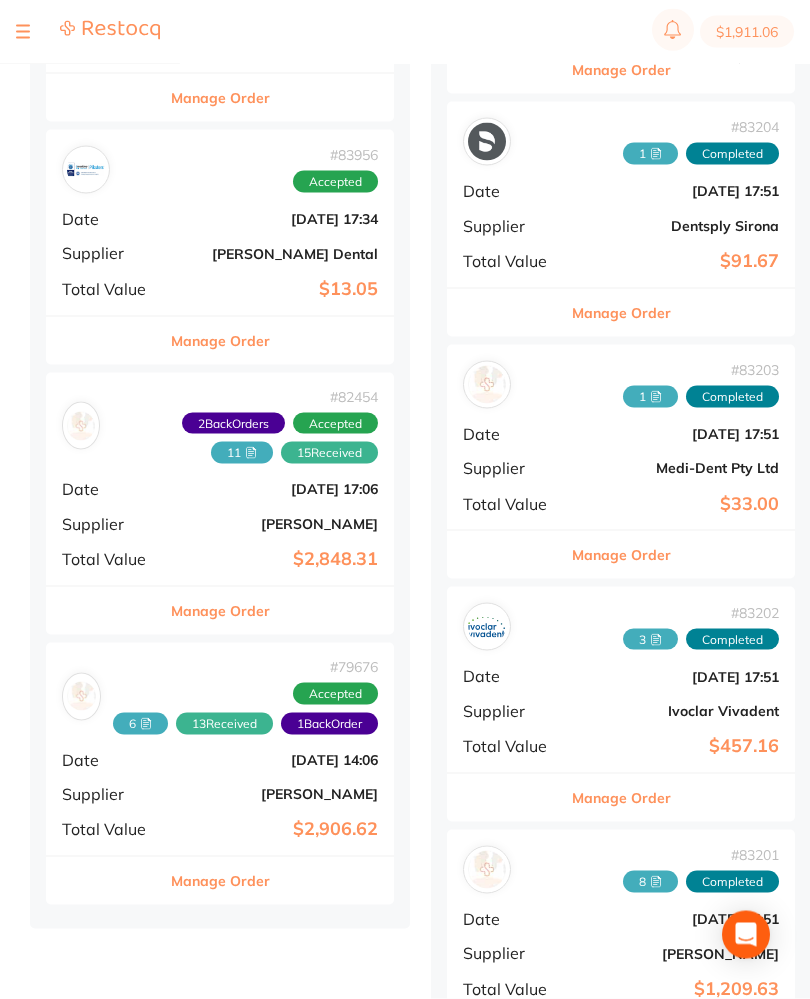 scroll, scrollTop: 1878, scrollLeft: 0, axis: vertical 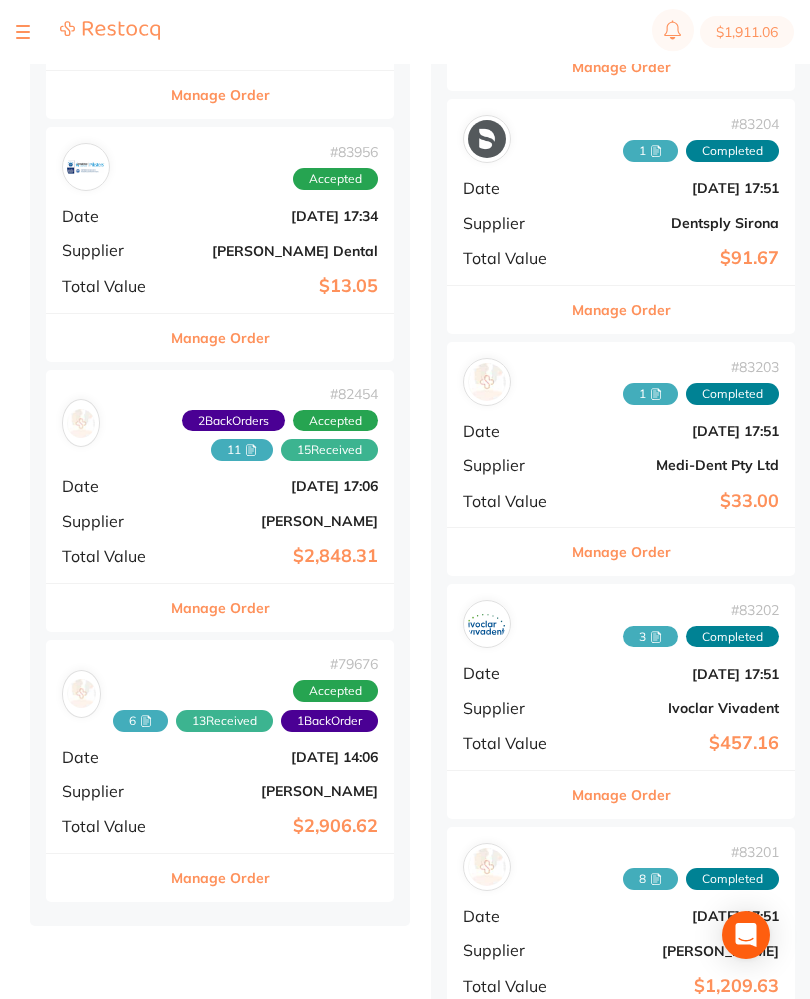 click on "# 82454 11   15  Received 2  Back  Orders Accepted Date [DATE] 17:06 Supplier [PERSON_NAME] Total Value $2,848.31" at bounding box center (220, 476) 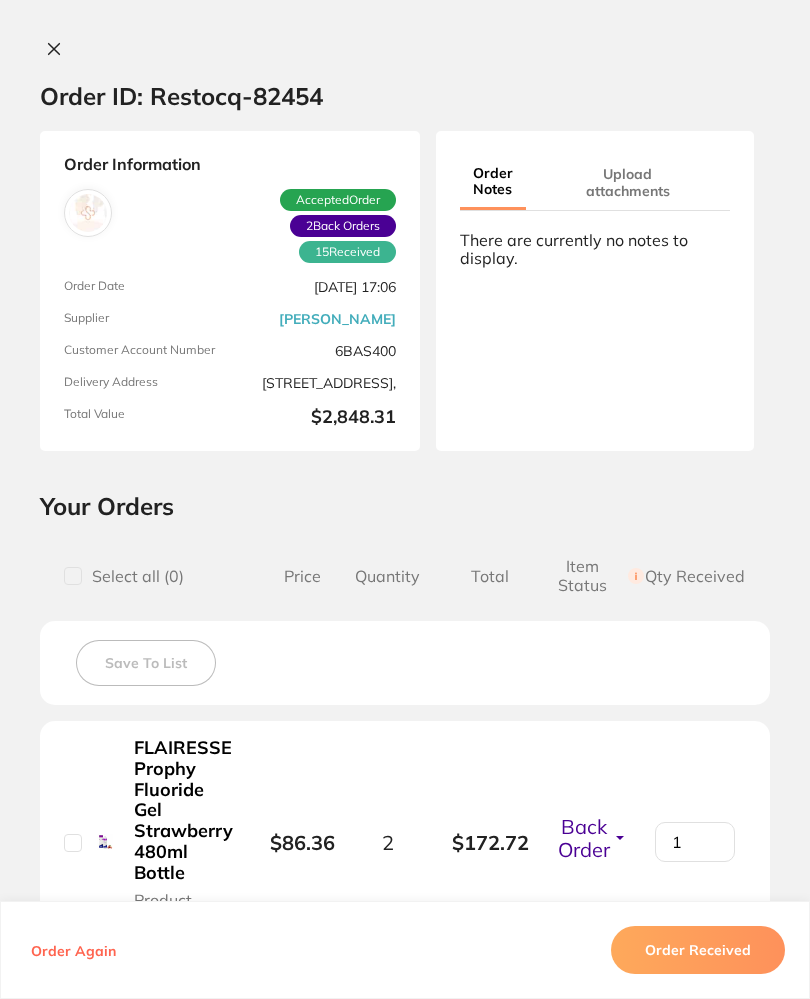 scroll, scrollTop: -1, scrollLeft: 0, axis: vertical 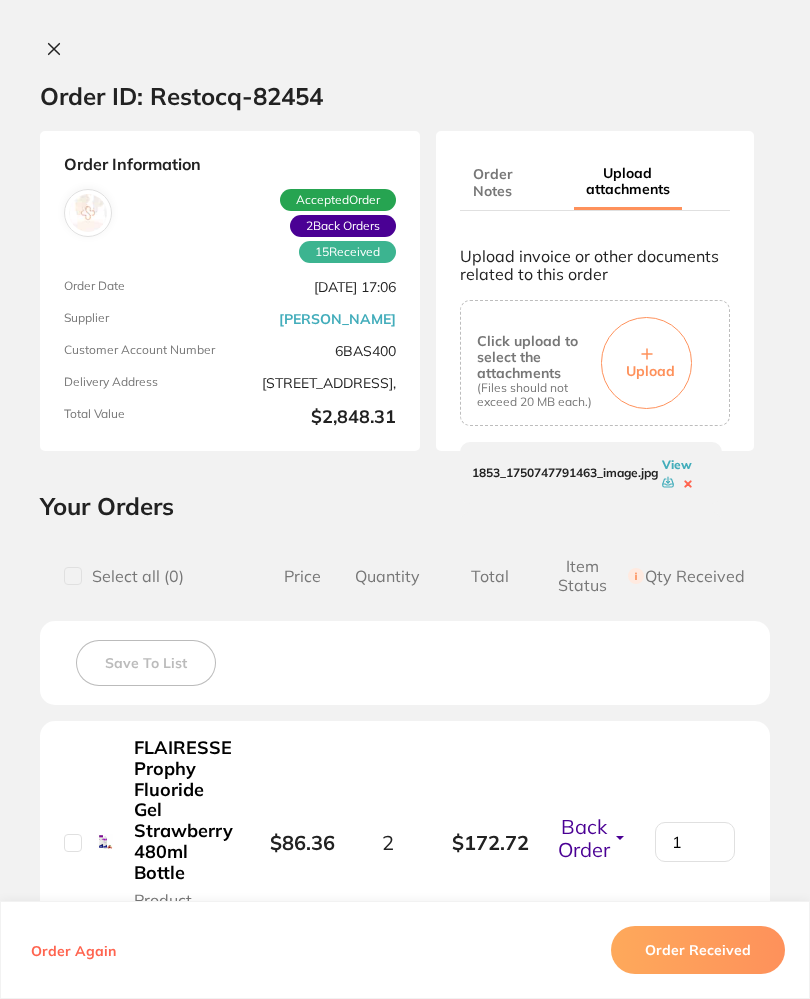 click on "Upload" at bounding box center (646, 363) 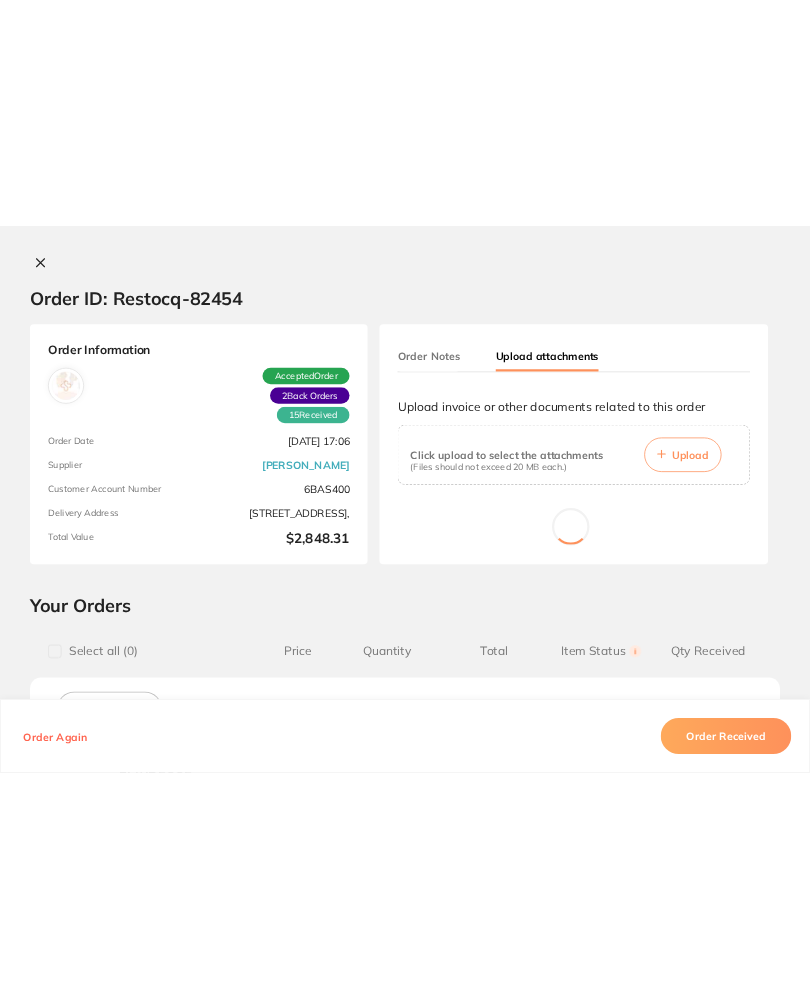 scroll, scrollTop: 1878, scrollLeft: 0, axis: vertical 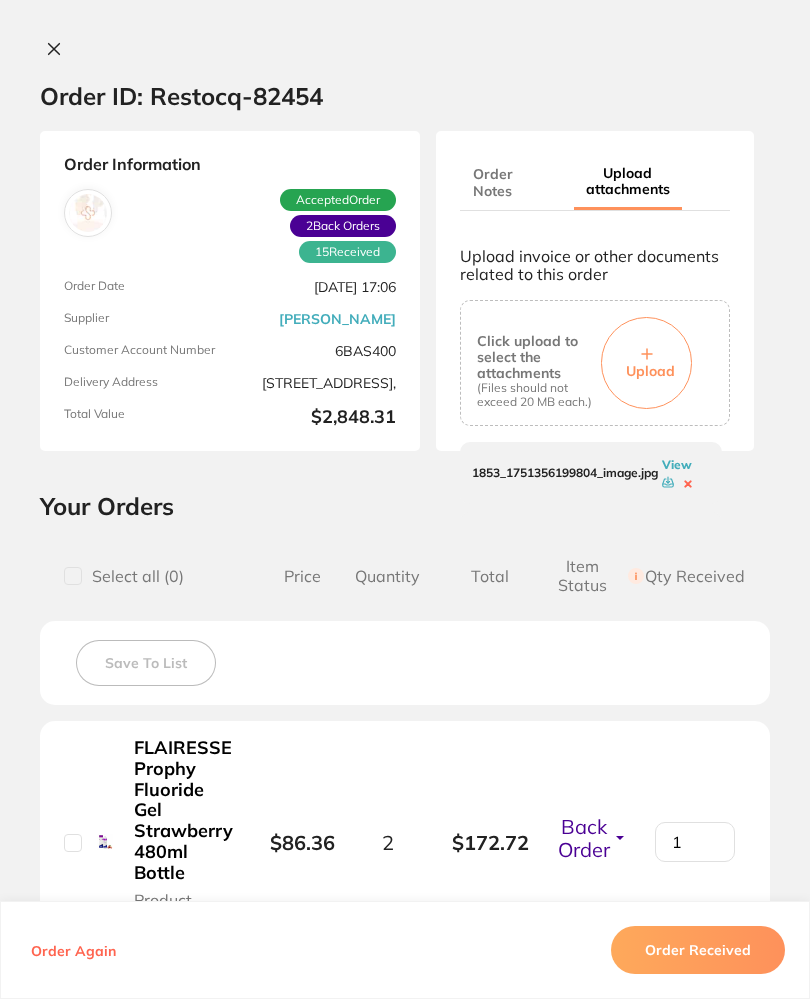 click on "Order Received" at bounding box center [698, 950] 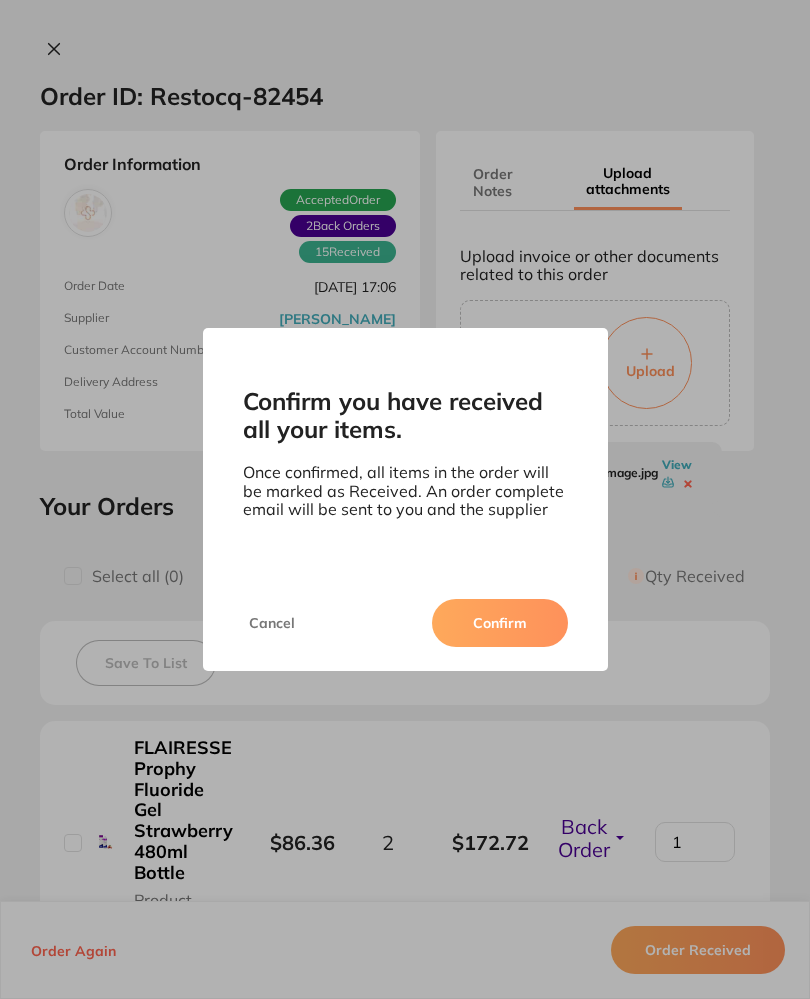 click on "Confirm" at bounding box center [500, 623] 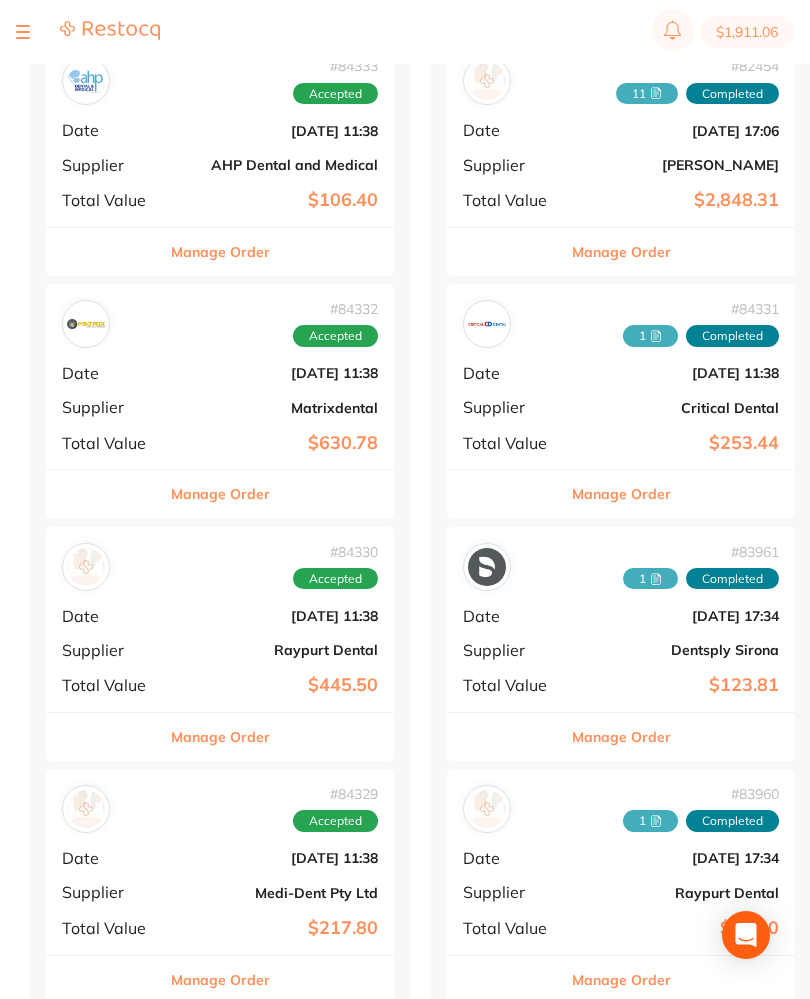 scroll, scrollTop: 212, scrollLeft: 0, axis: vertical 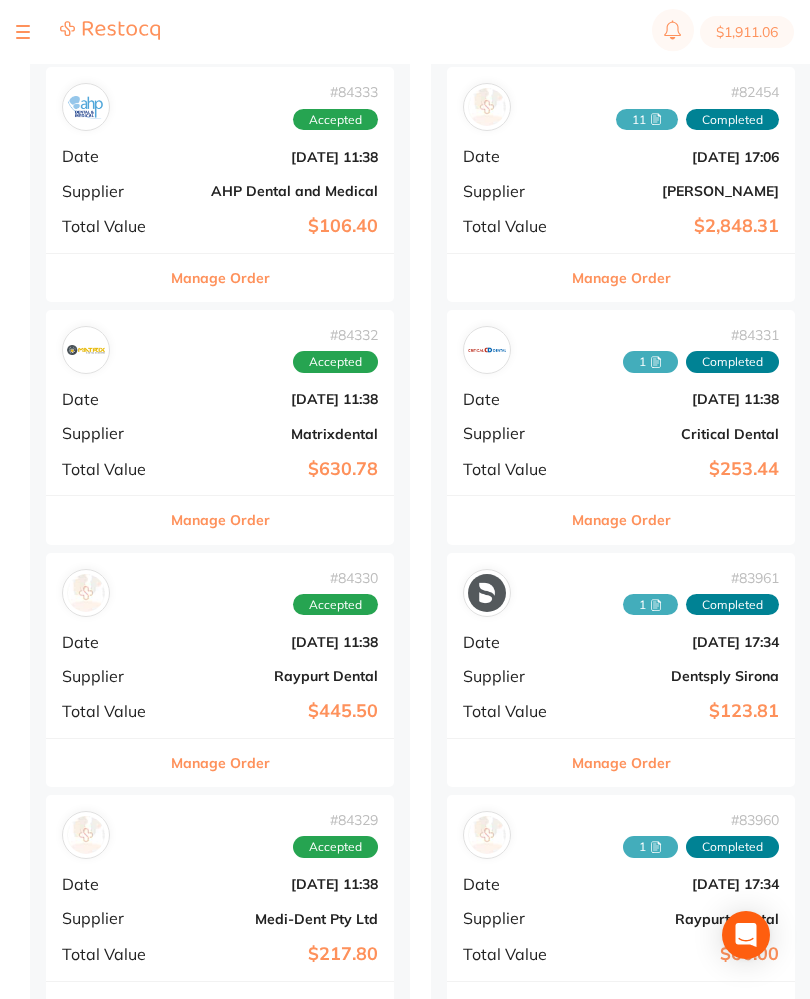 click on "[DATE] 11:38" at bounding box center (278, 399) 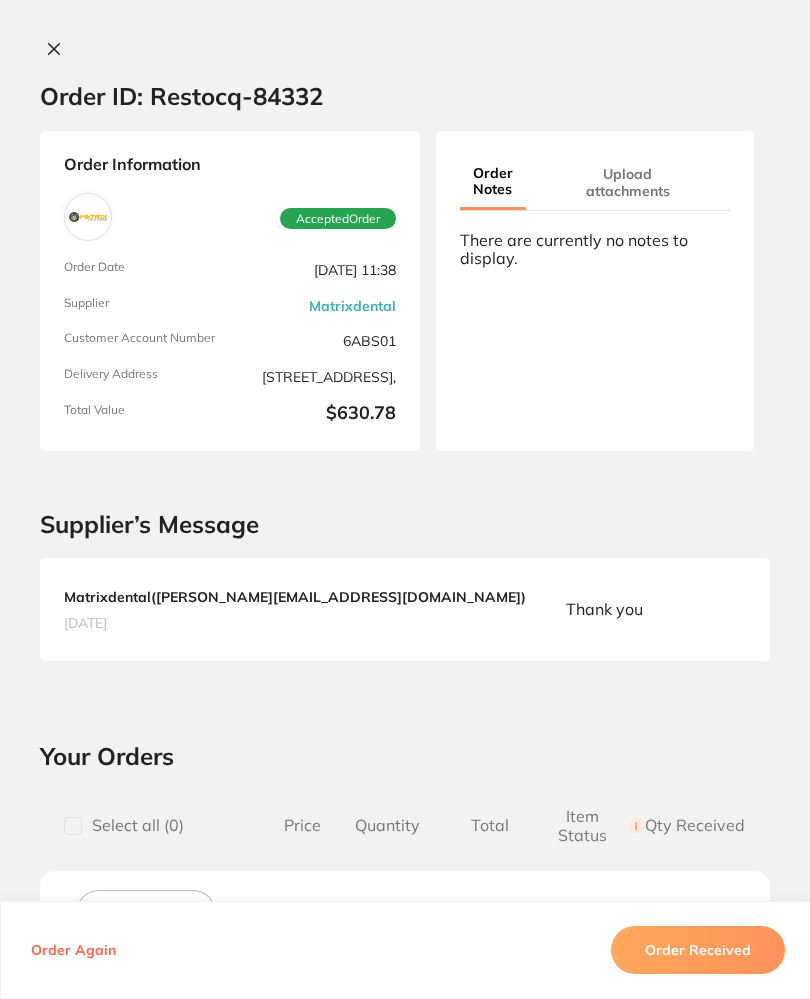 scroll, scrollTop: 0, scrollLeft: 0, axis: both 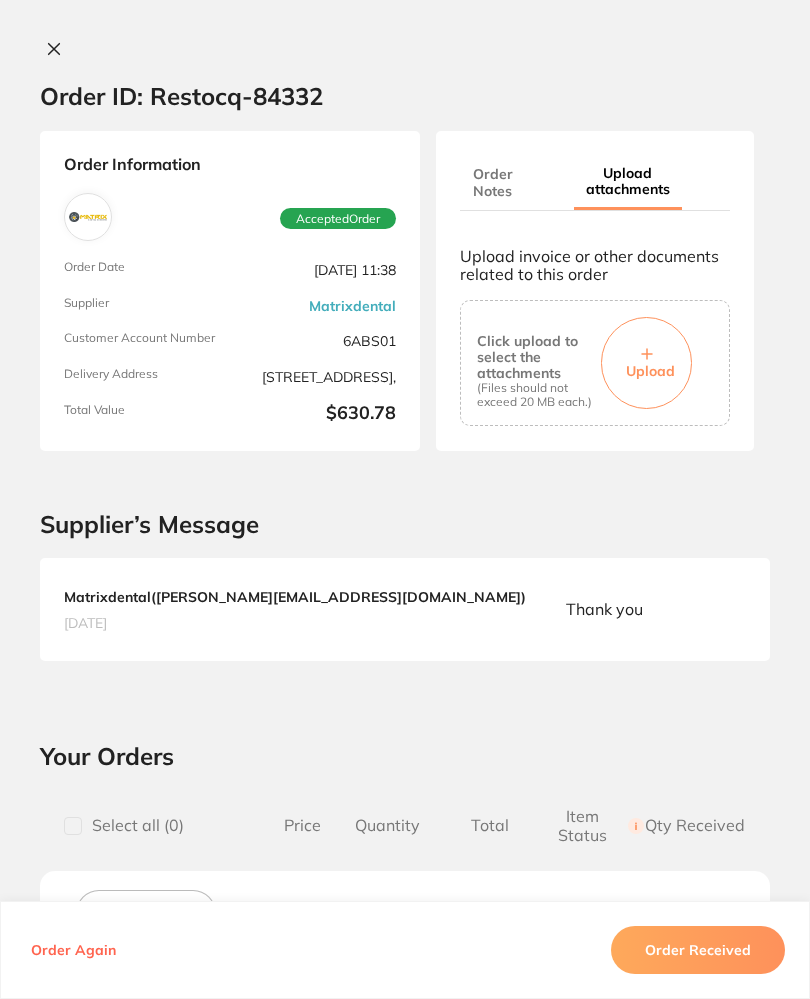 click on "Upload" at bounding box center (646, 363) 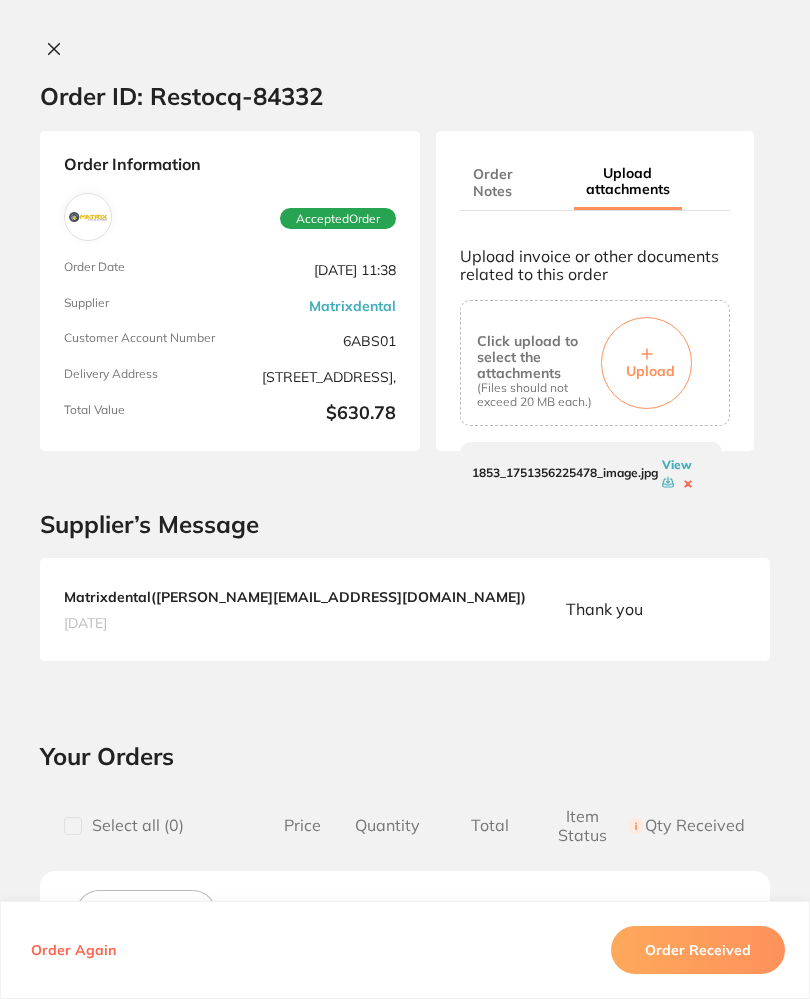 scroll, scrollTop: 0, scrollLeft: 0, axis: both 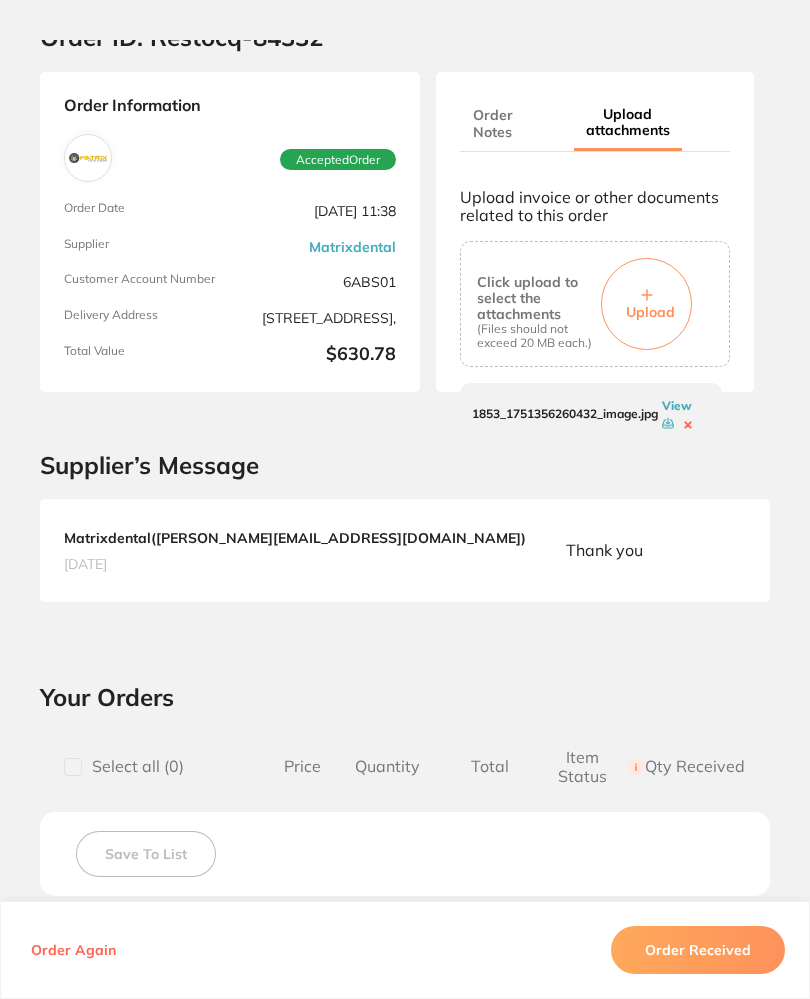 click on "Order Received" at bounding box center [698, 950] 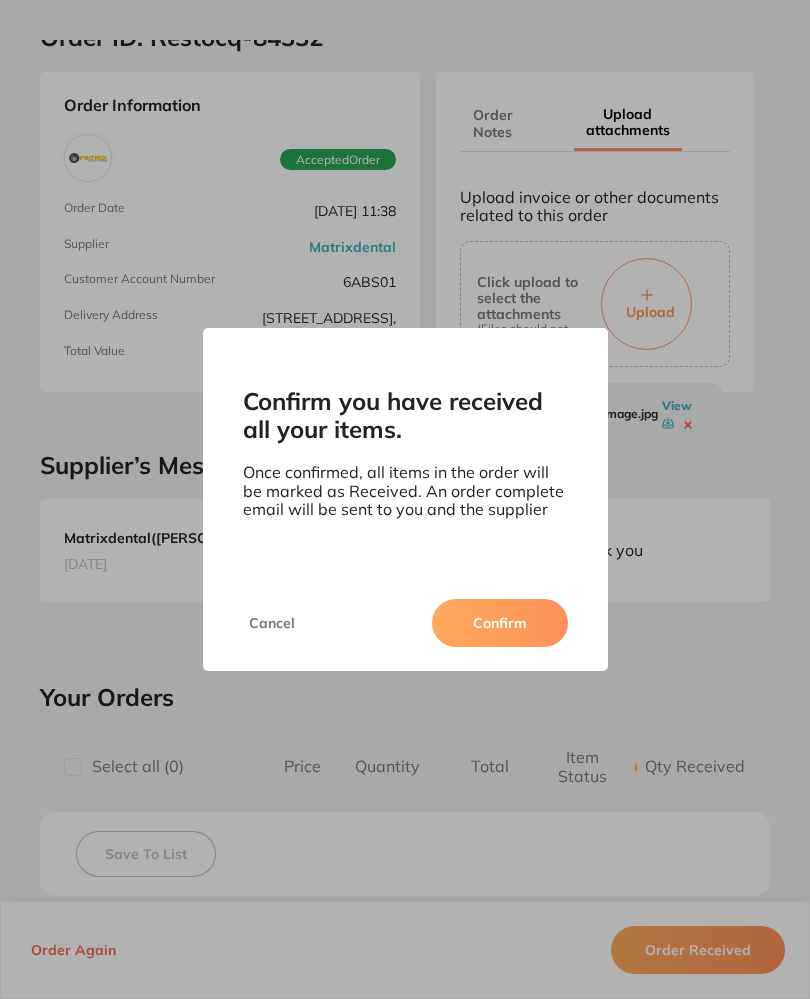 click on "Confirm" at bounding box center (500, 623) 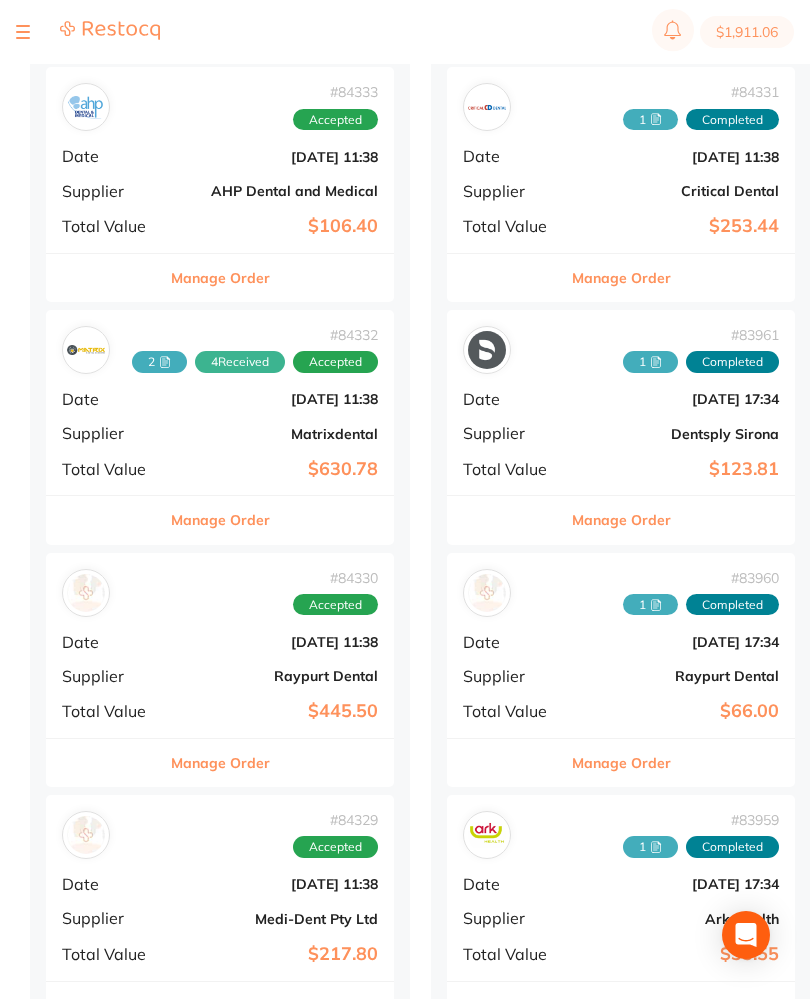 click on "# 84332 2   4  Received Accepted Date [DATE] 11:38 Supplier Matrixdental Total Value $630.78" at bounding box center [220, 402] 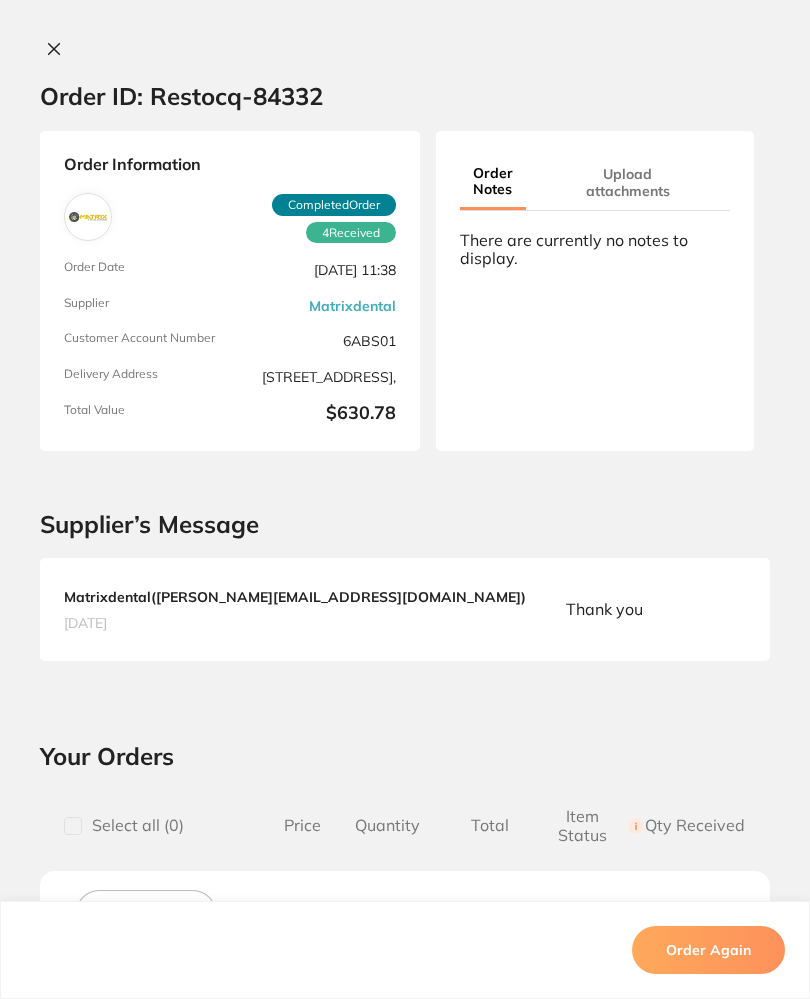 scroll, scrollTop: 0, scrollLeft: 0, axis: both 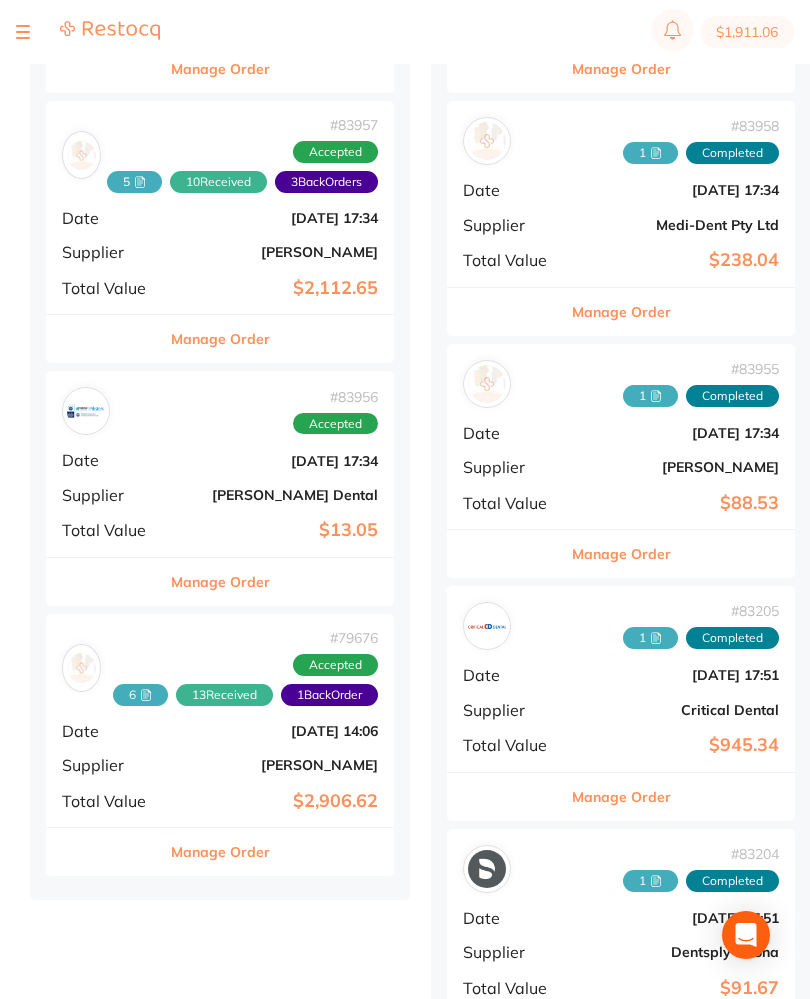 click on "# 79676 6   13  Received 1  Back  Order Accepted Date May 14 2025, 14:06 Supplier Henry Schein Halas Total Value $2,906.62" at bounding box center [220, 720] 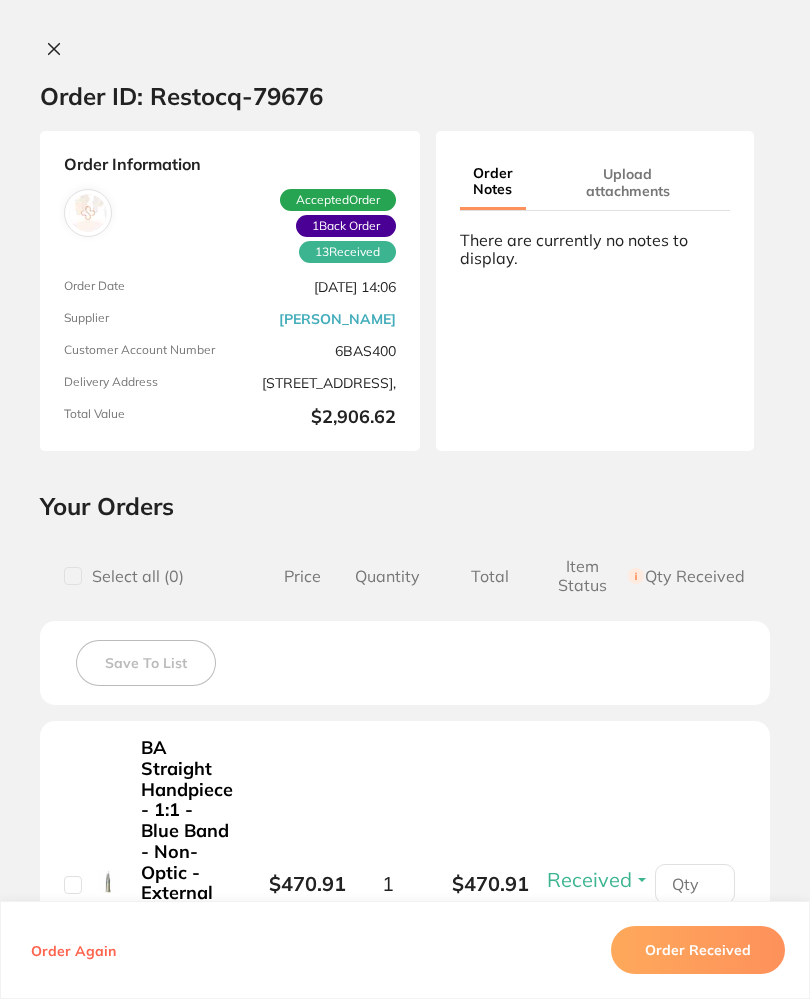 scroll, scrollTop: 0, scrollLeft: 0, axis: both 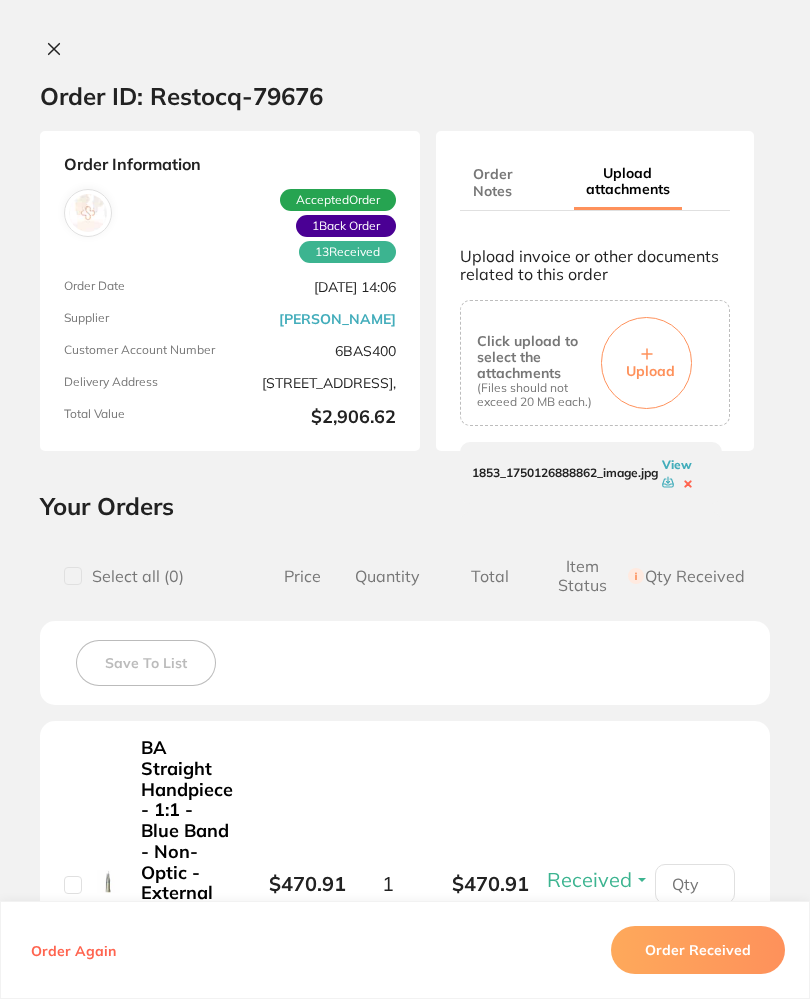 click on "Upload" at bounding box center (646, 363) 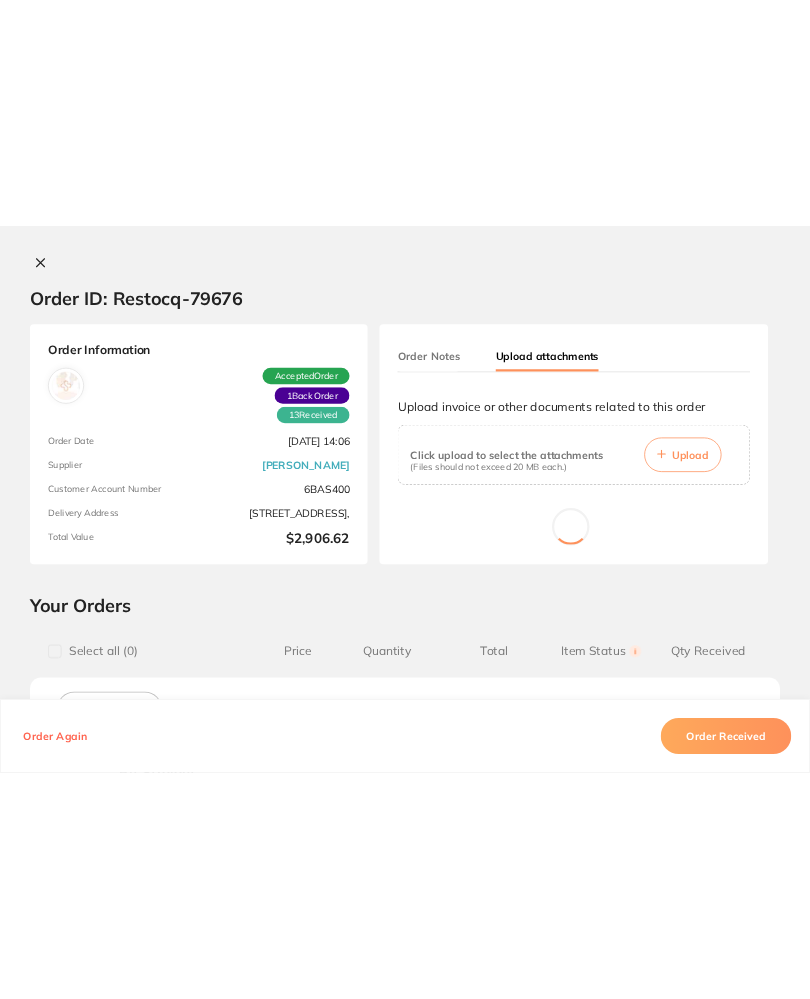 scroll, scrollTop: 1391, scrollLeft: 0, axis: vertical 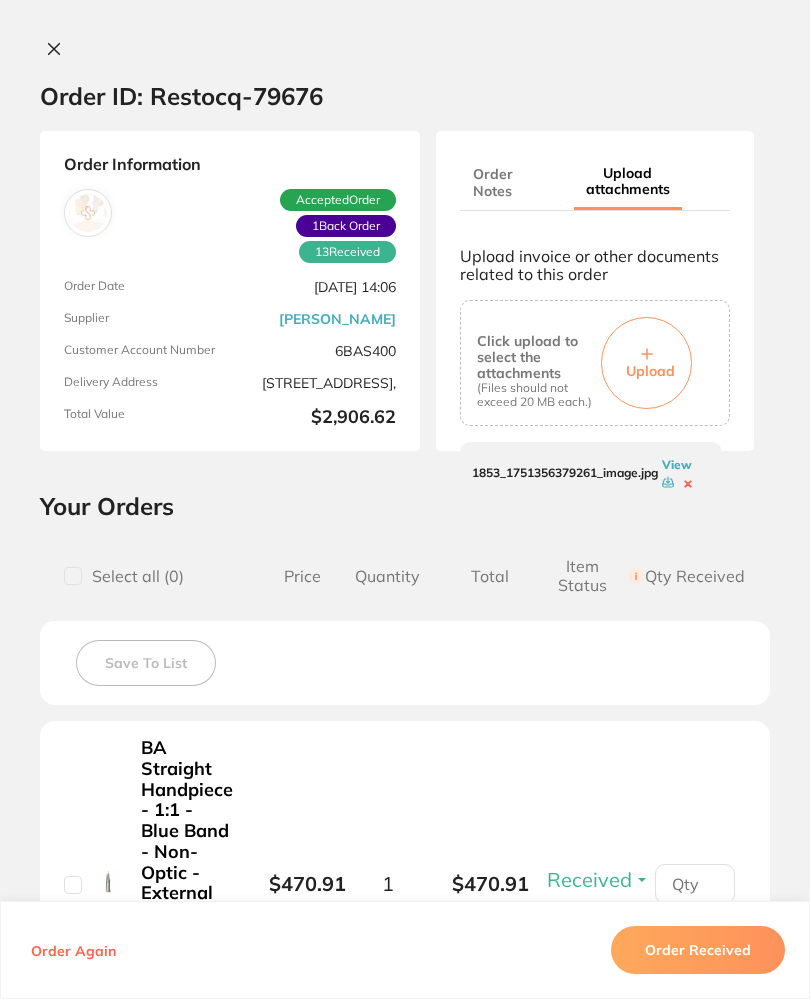 click on "Order Received" at bounding box center [698, 950] 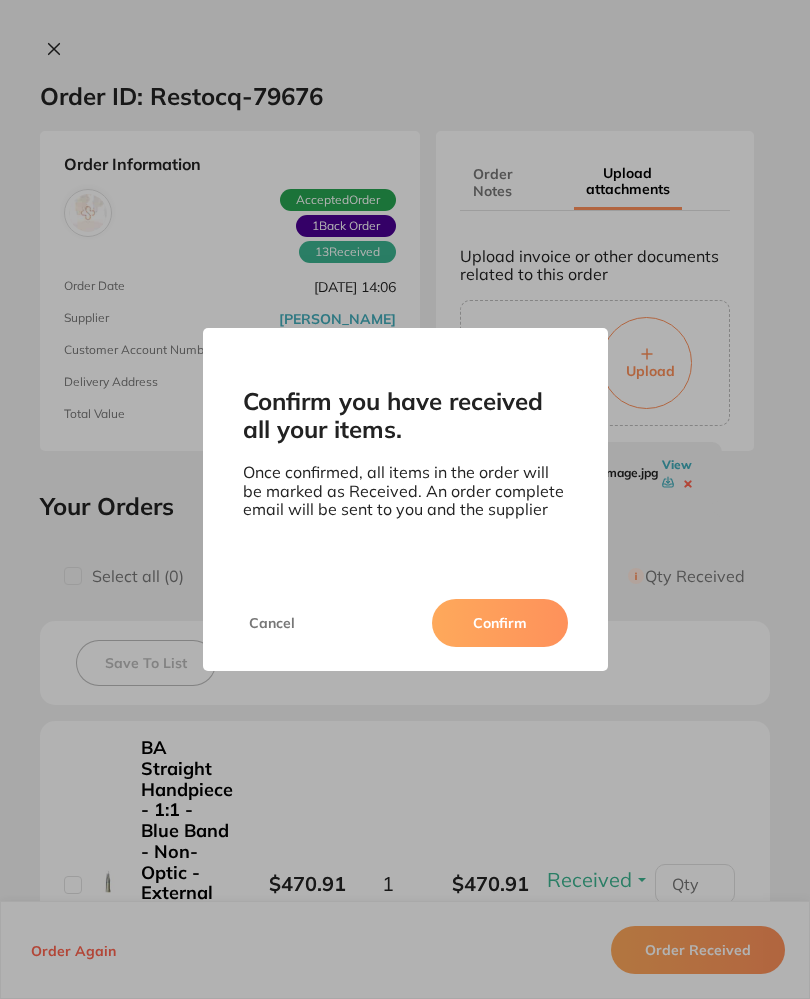 click on "Confirm" at bounding box center [500, 623] 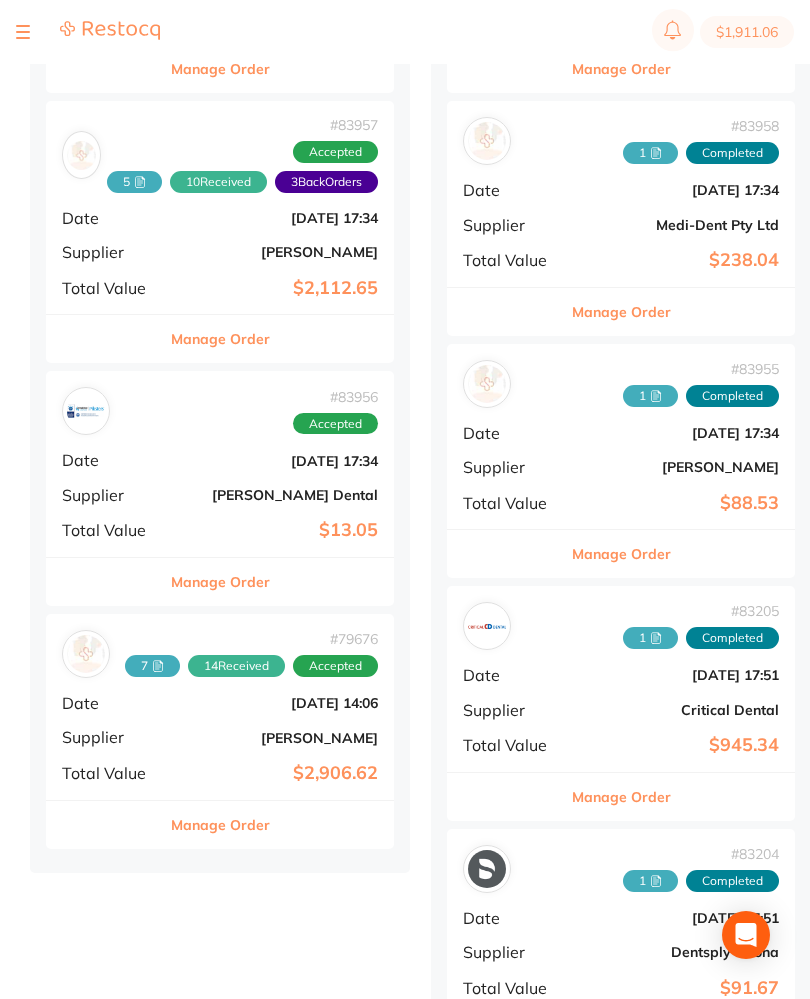 scroll, scrollTop: 0, scrollLeft: 0, axis: both 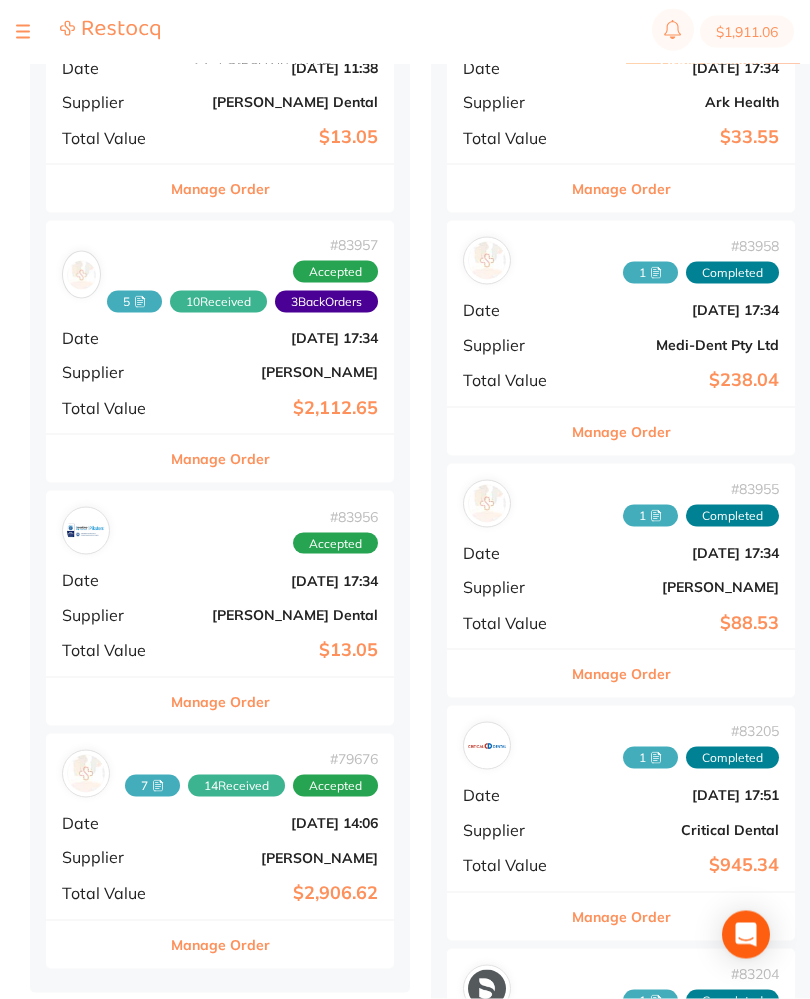 click on "[PERSON_NAME]" at bounding box center [278, 858] 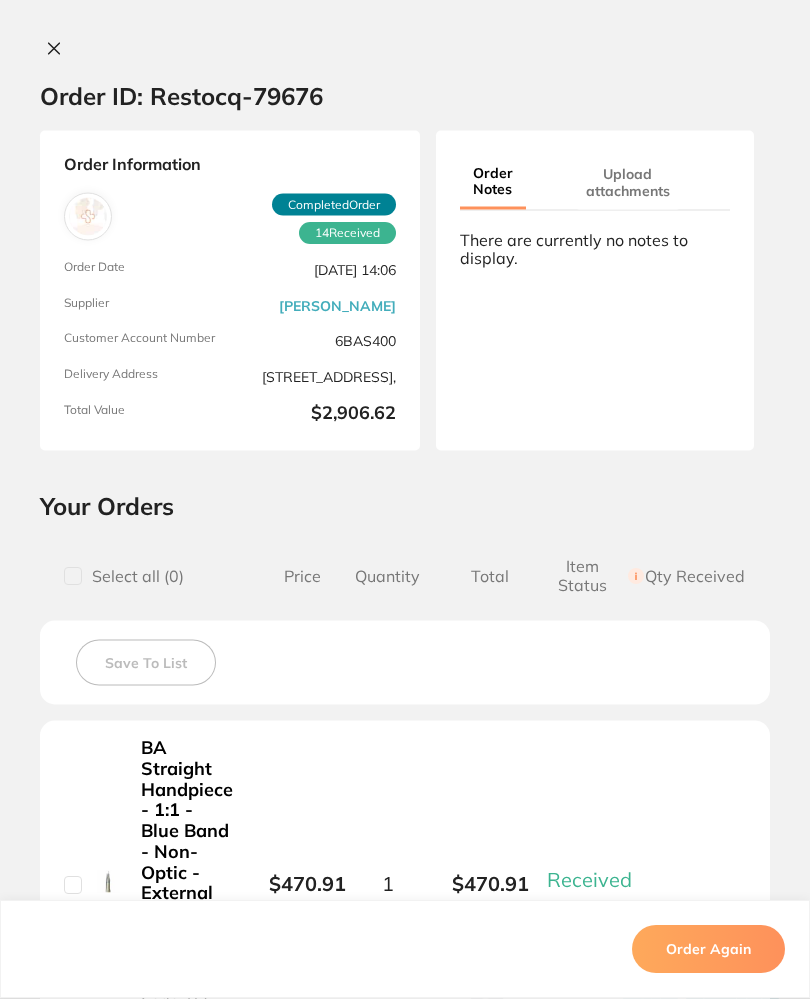 scroll, scrollTop: 1272, scrollLeft: 0, axis: vertical 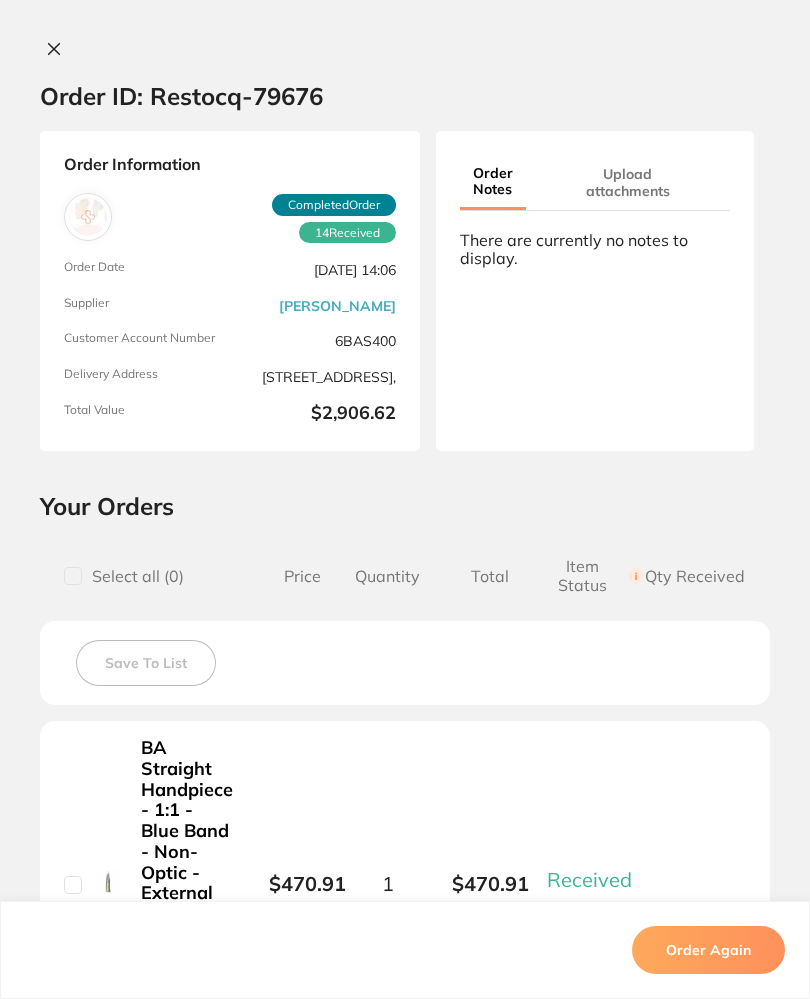 click on "Upload attachments" at bounding box center [628, 182] 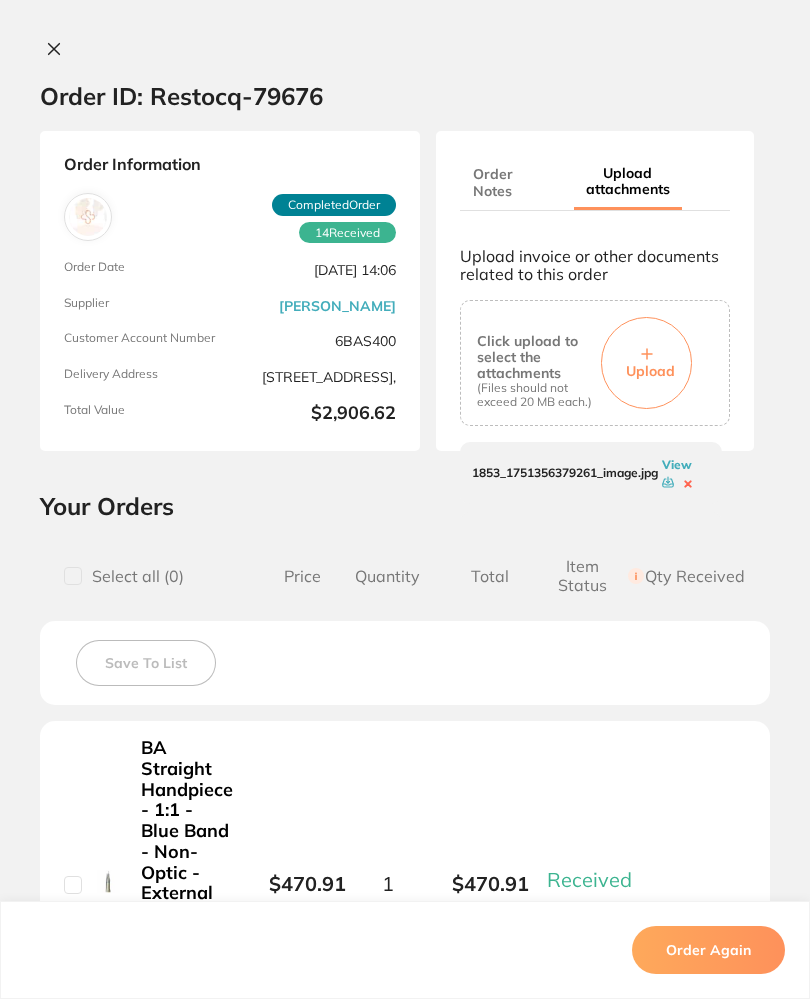 click 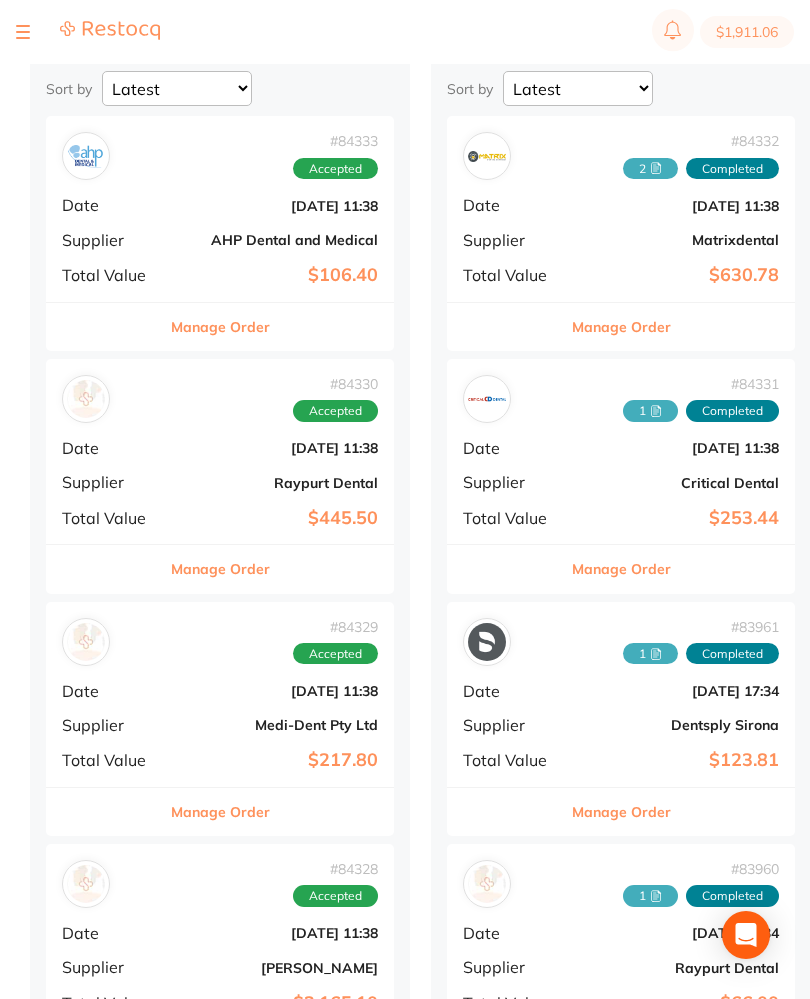 scroll, scrollTop: 0, scrollLeft: 0, axis: both 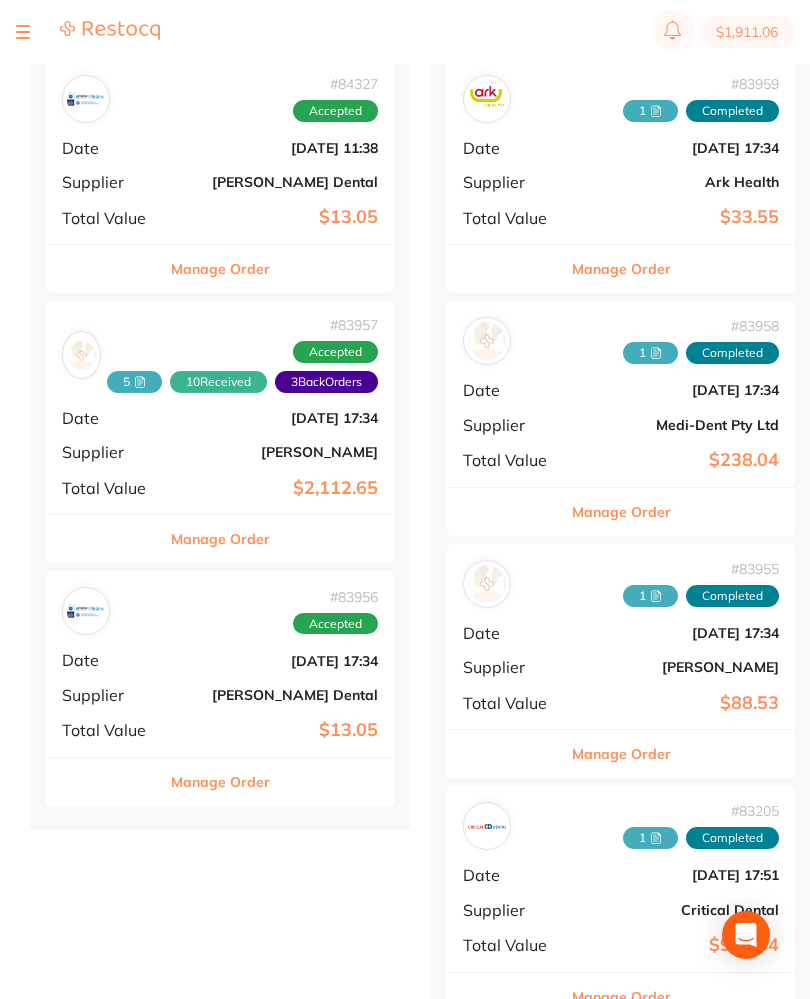 click on "# 83957 5   10  Received 3  Back  Orders Accepted Date Jun 19 2025, 17:34 Supplier Henry Schein Halas Total Value $2,112.65" at bounding box center (220, 407) 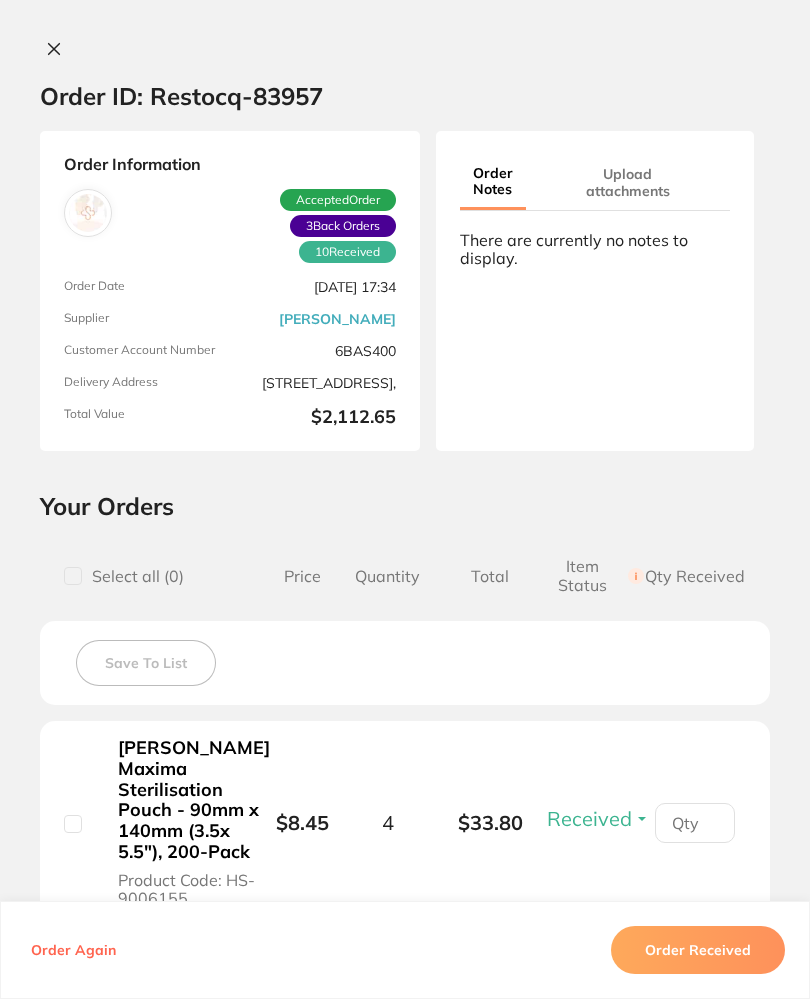 scroll, scrollTop: 0, scrollLeft: 0, axis: both 